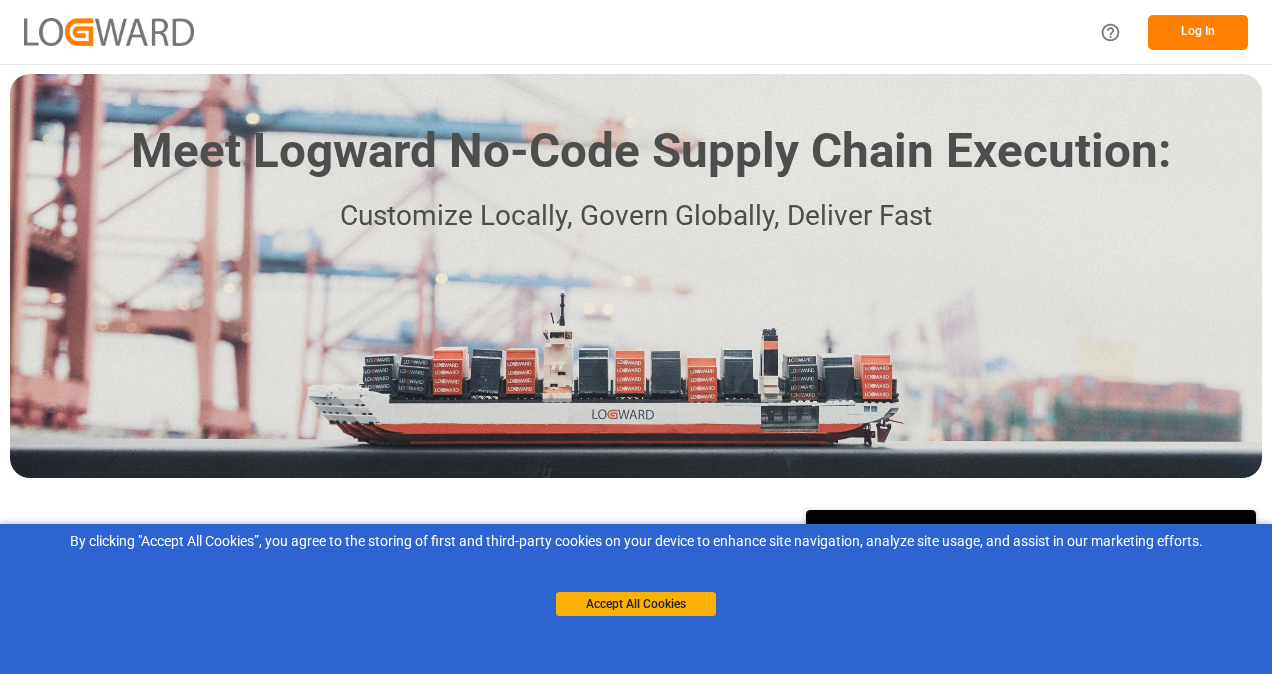 scroll, scrollTop: 0, scrollLeft: 0, axis: both 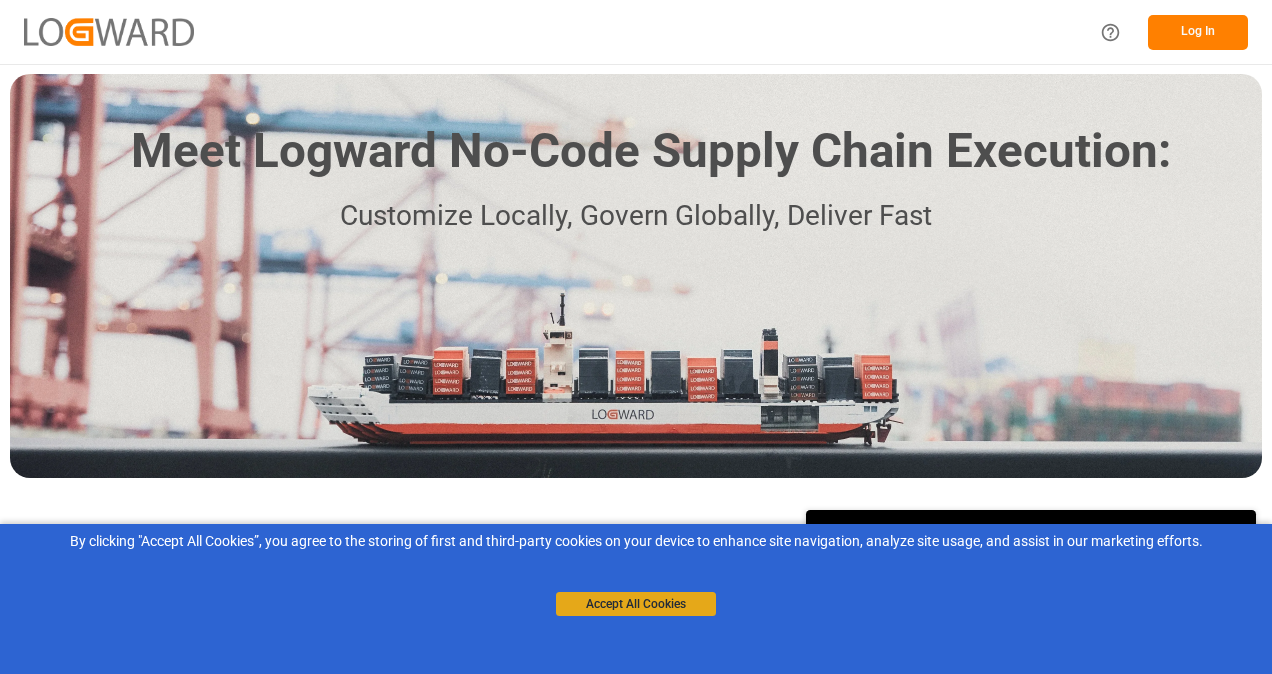 click on "Accept All Cookies" at bounding box center (636, 604) 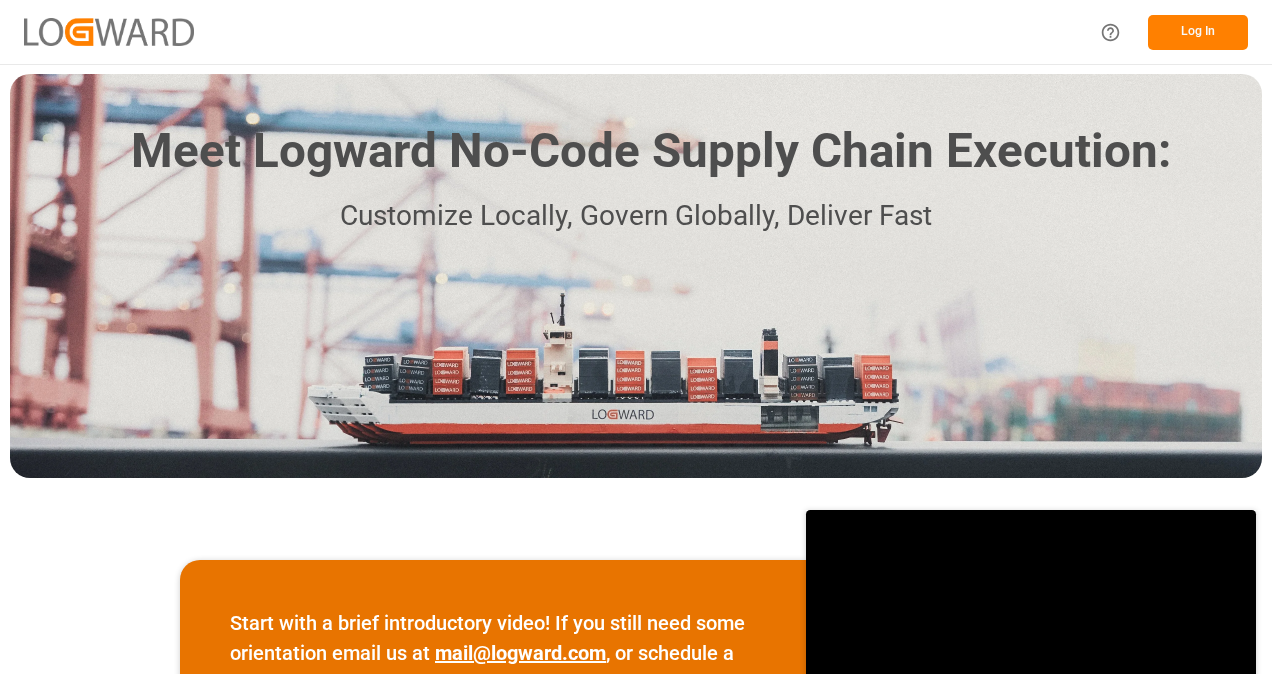 click on "Log In" at bounding box center (1198, 32) 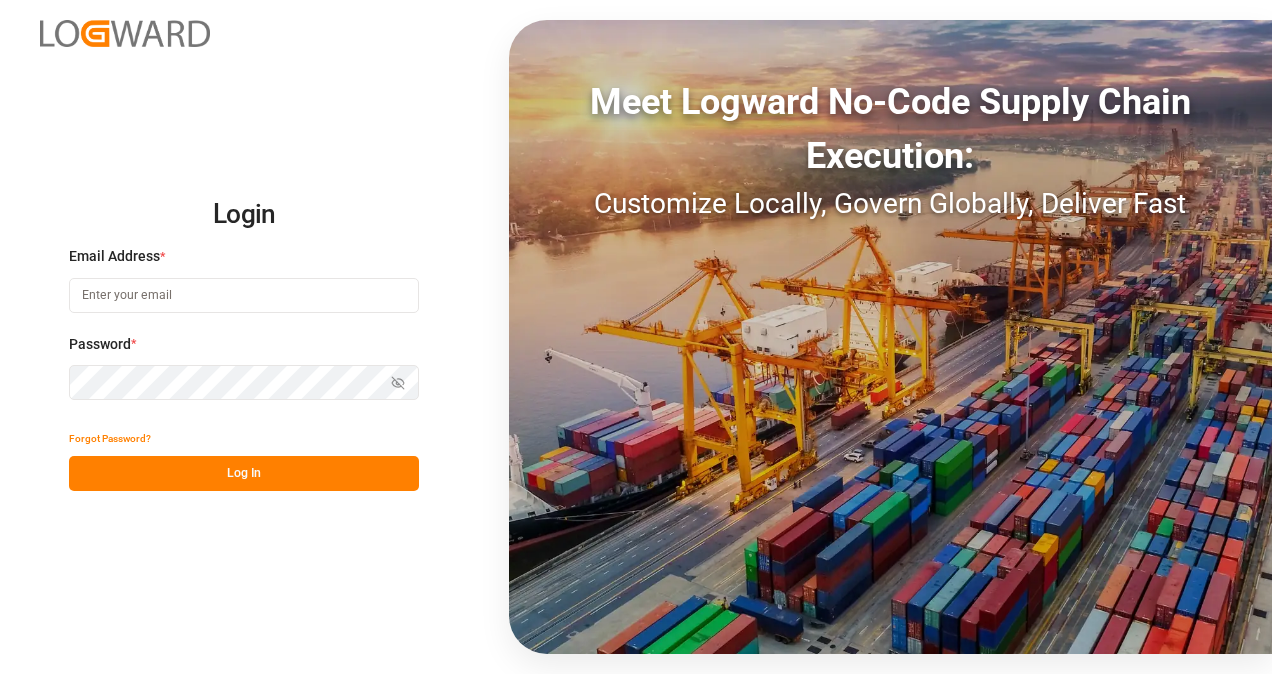 click at bounding box center (244, 295) 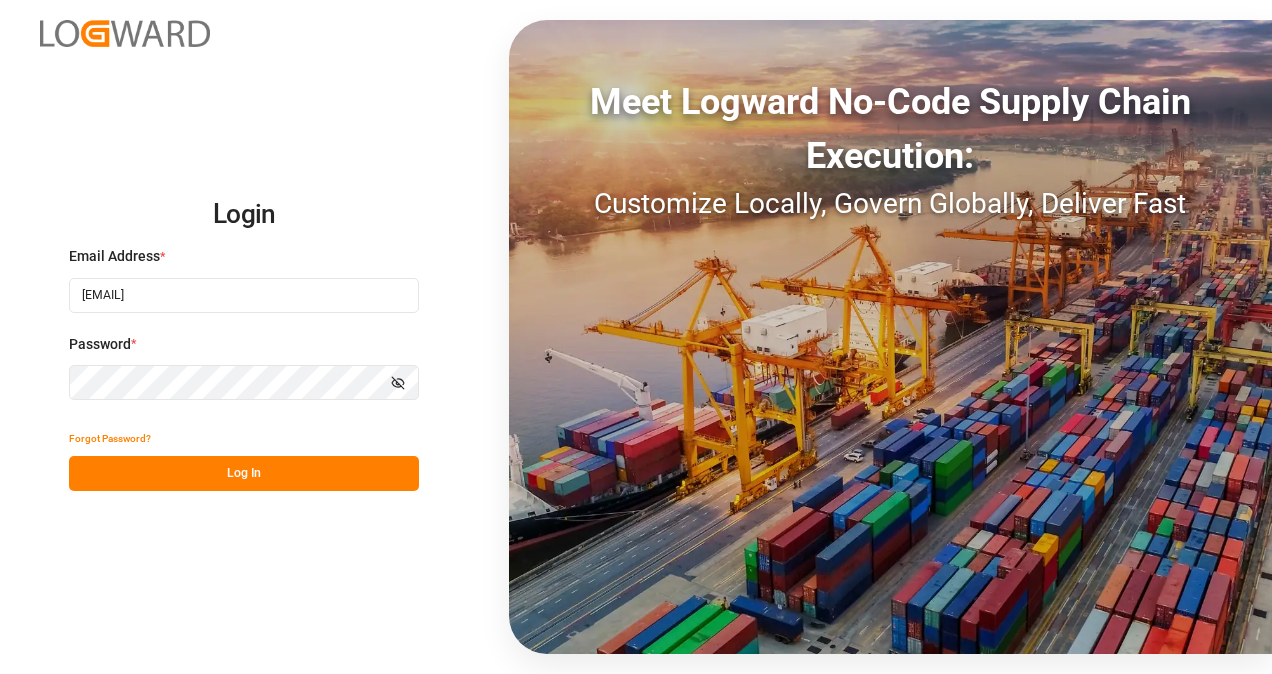 click 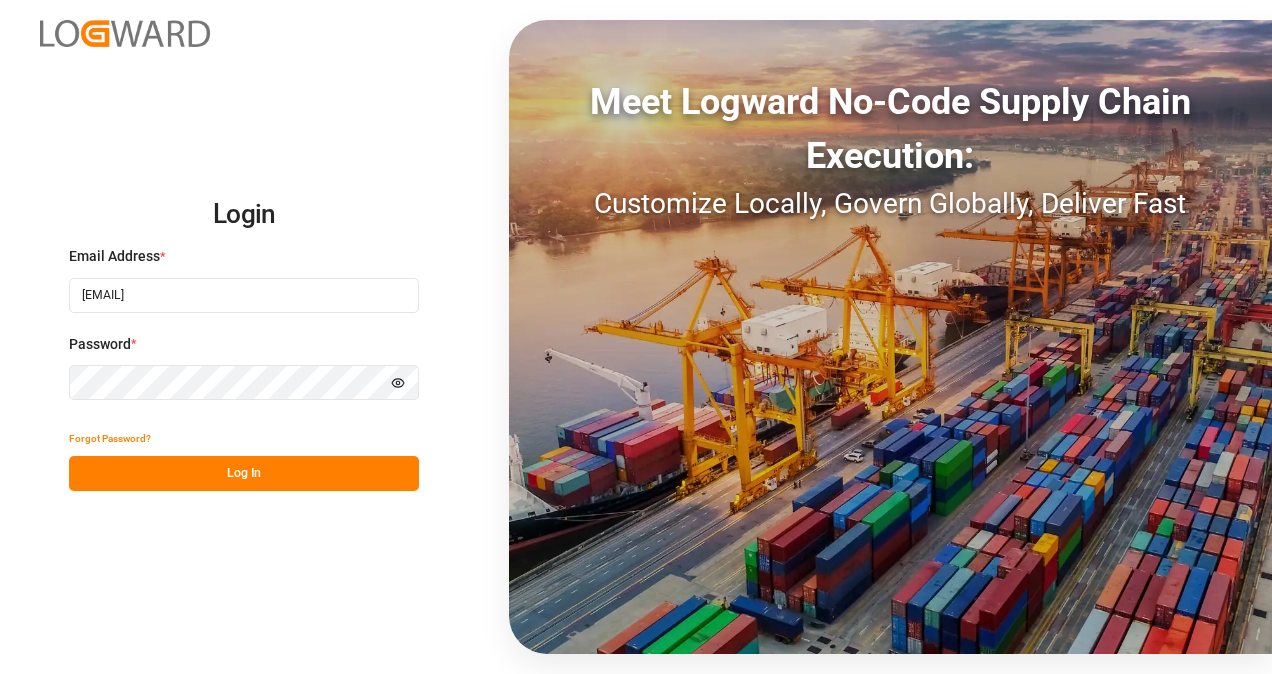 click on "Log In" at bounding box center [244, 473] 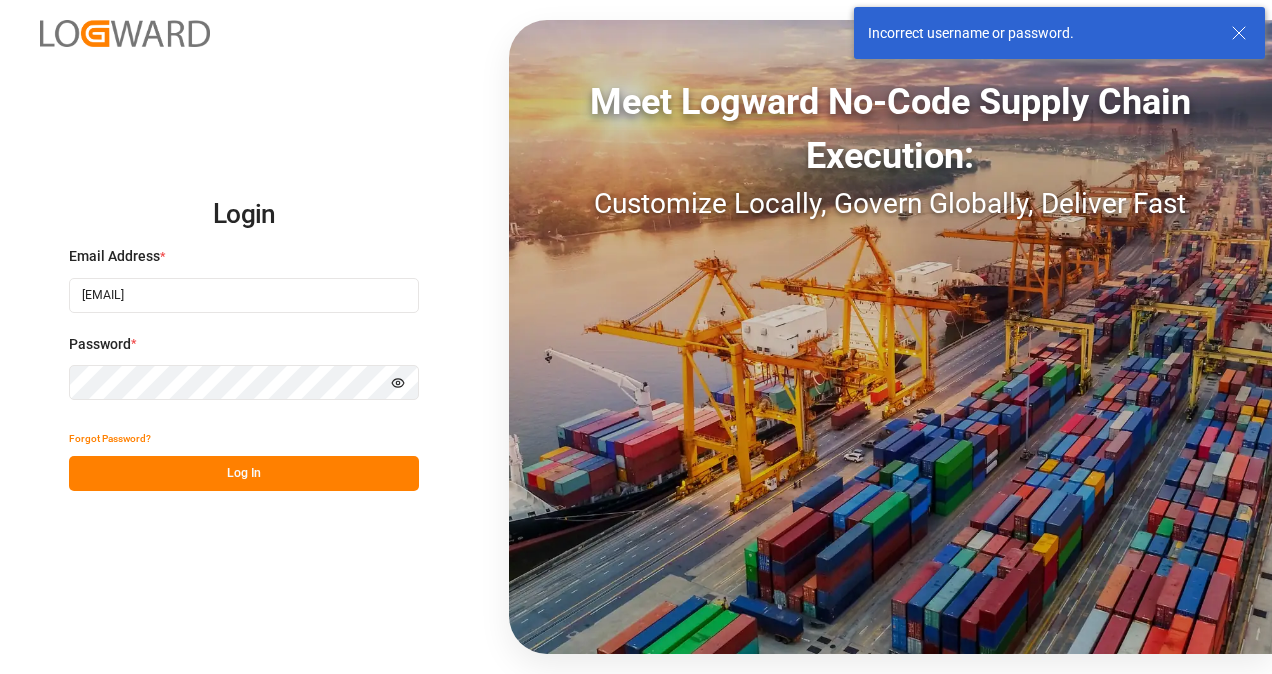 click on "Forgot Password?" at bounding box center (110, 438) 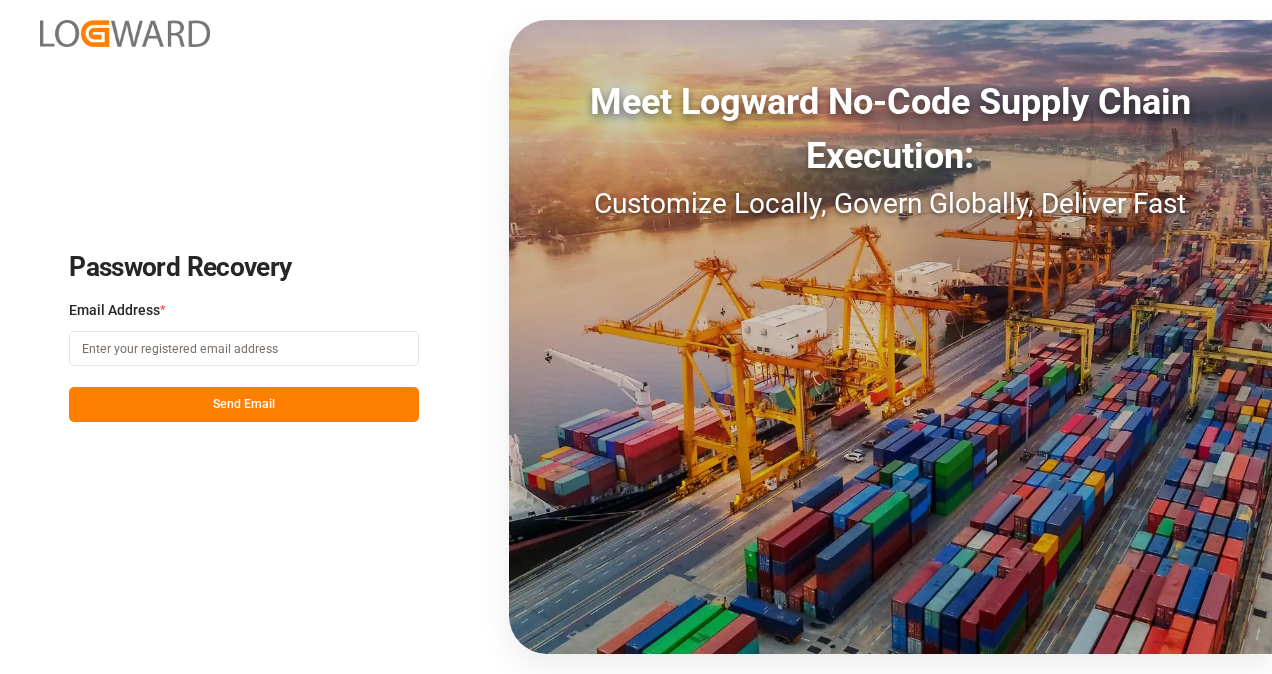 click at bounding box center (244, 348) 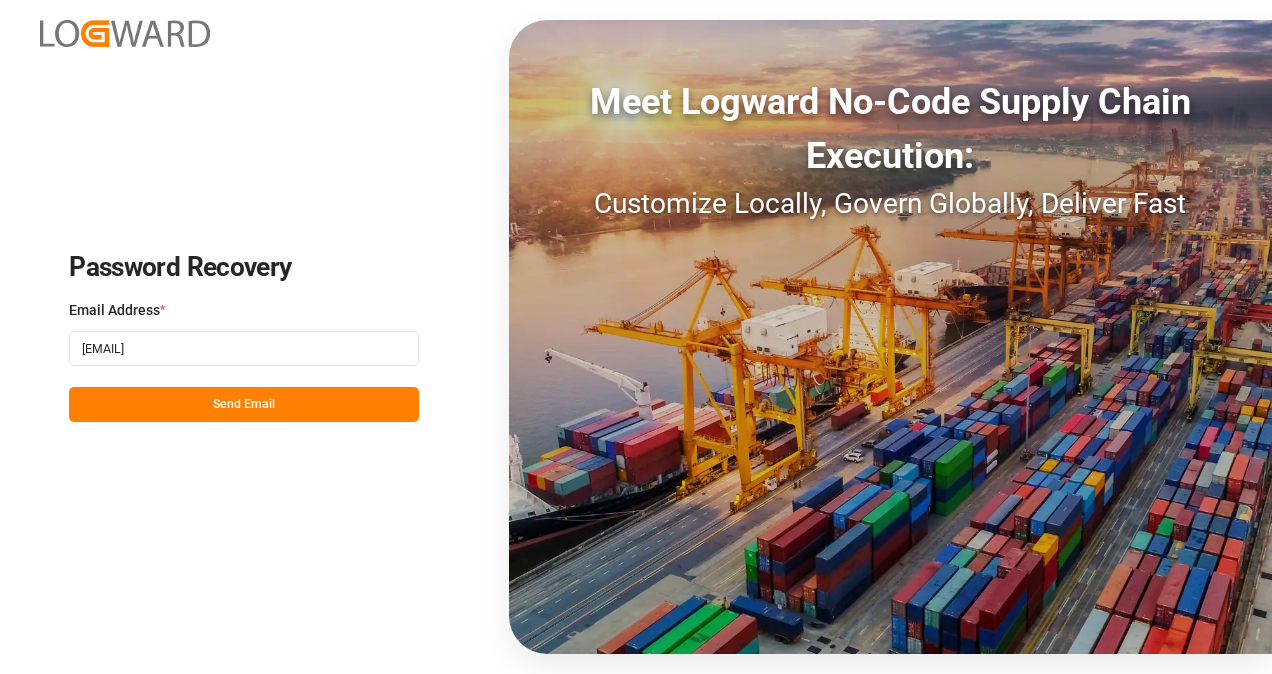 click on "Send Email" at bounding box center [244, 404] 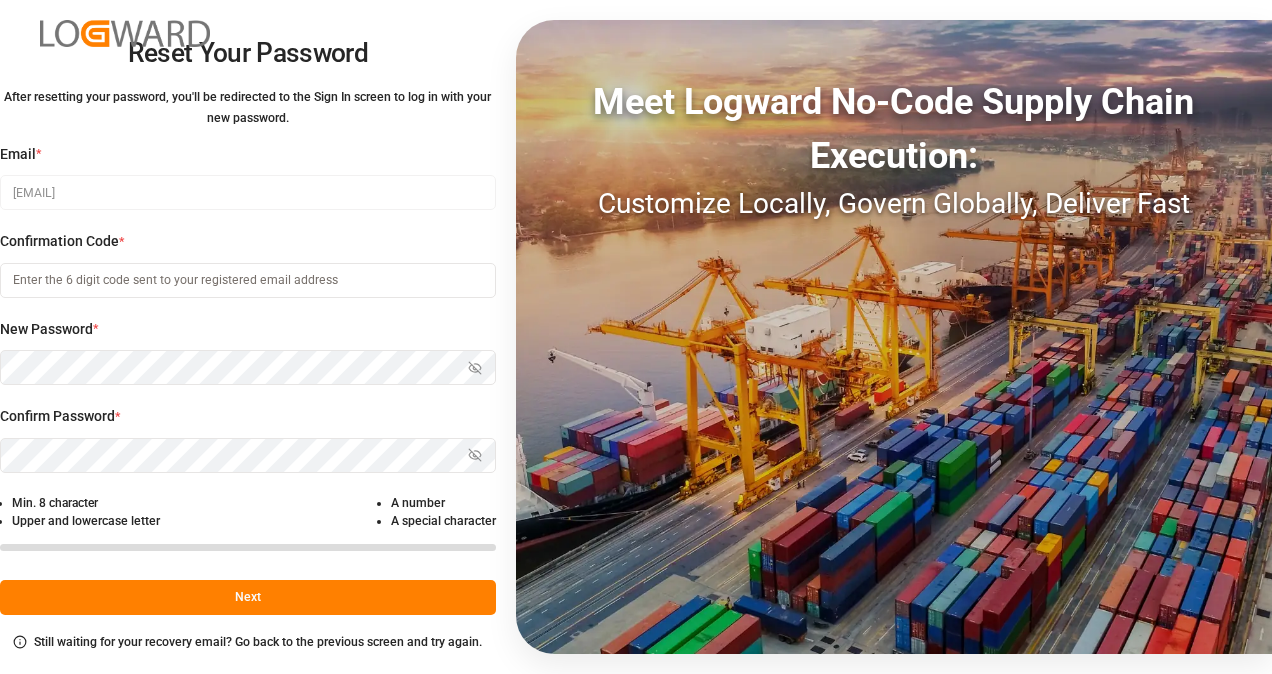 type on "[EMAIL]" 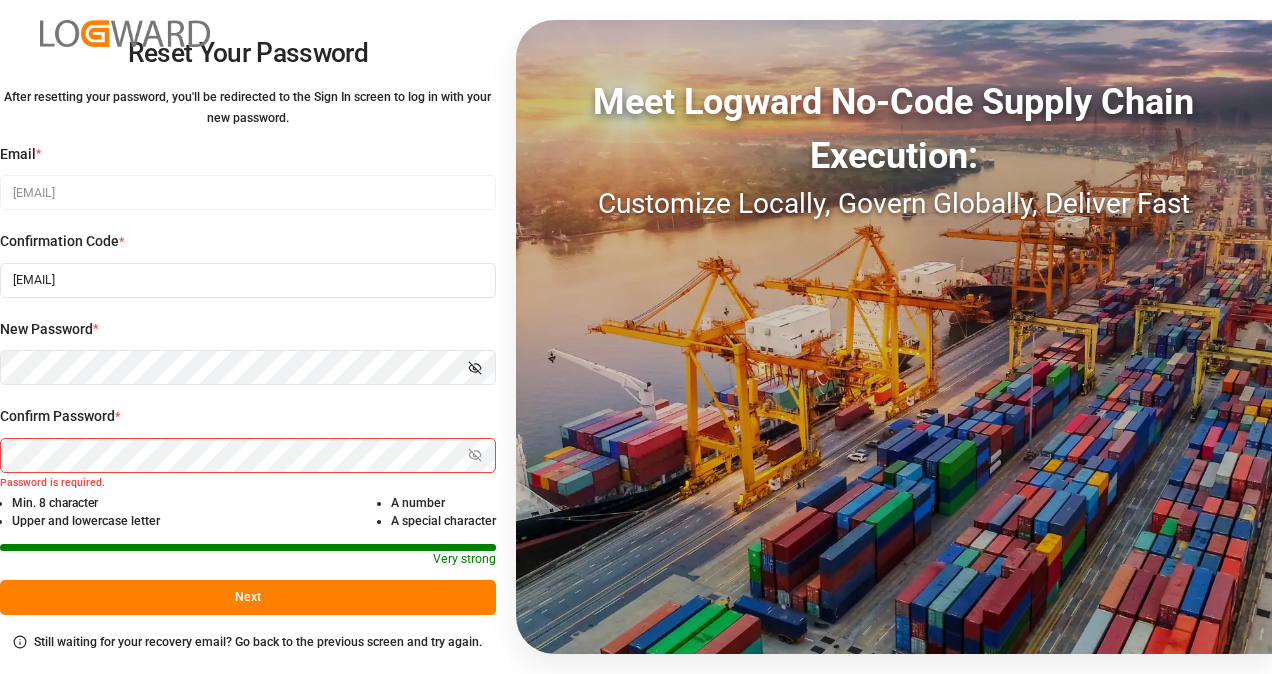 click 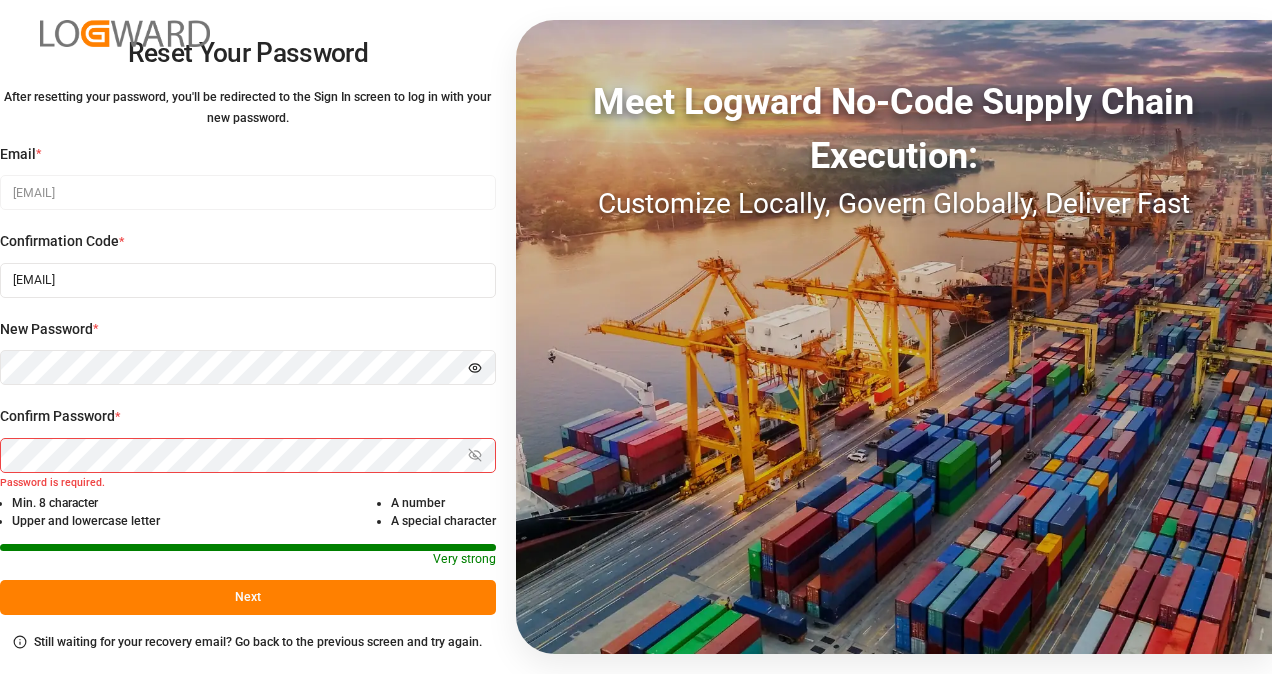 click on "Reset Your Password After resetting your password, you'll be redirected to the Sign In screen to log in with your new password. Email * [EMAIL] Confirmation Code * [EMAIL] New Password * Hide password Confirm Password * Show password Password is required. Min. 8 character Upper and lowercase letter A number A special character Very strong Next Still waiting for your recovery email? Go back to the previous screen and try again. Meet Logward No-Code Supply Chain Execution: Customize Locally, Govern Globally, Deliver Fast Click here to exit role preview. By clicking "Accept All Cookies”,  you agree to the storing of first and third-party cookies on your device to enhance site navigation,  analyze site usage,  and assist in our marketing efforts. Accept All Cookies" at bounding box center (636, 337) 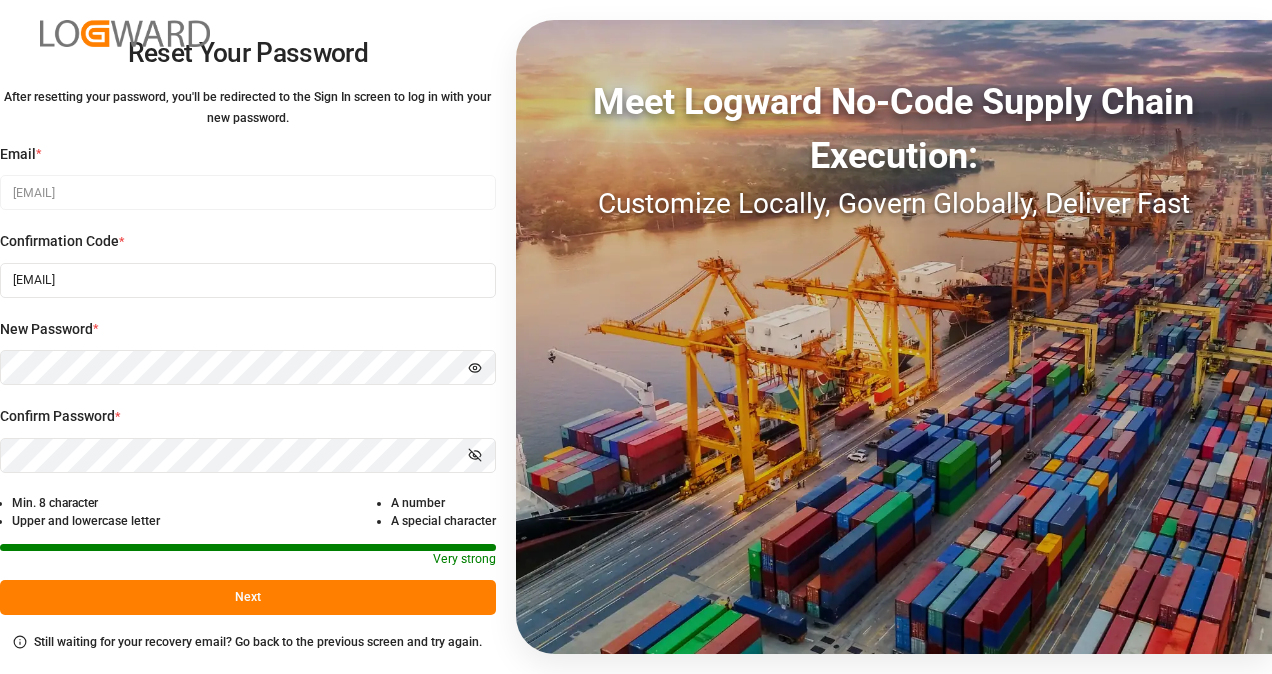 click on "Next" at bounding box center (248, 597) 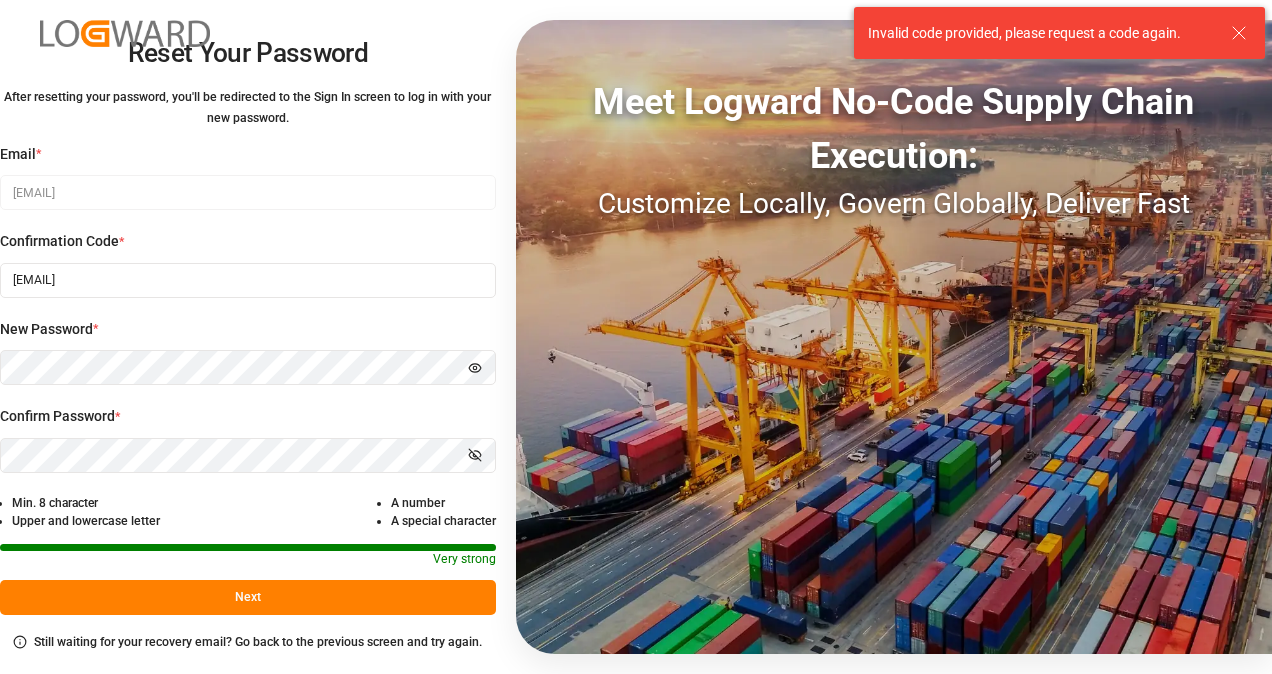 drag, startPoint x: 342, startPoint y: 278, endPoint x: 0, endPoint y: 316, distance: 344.10464 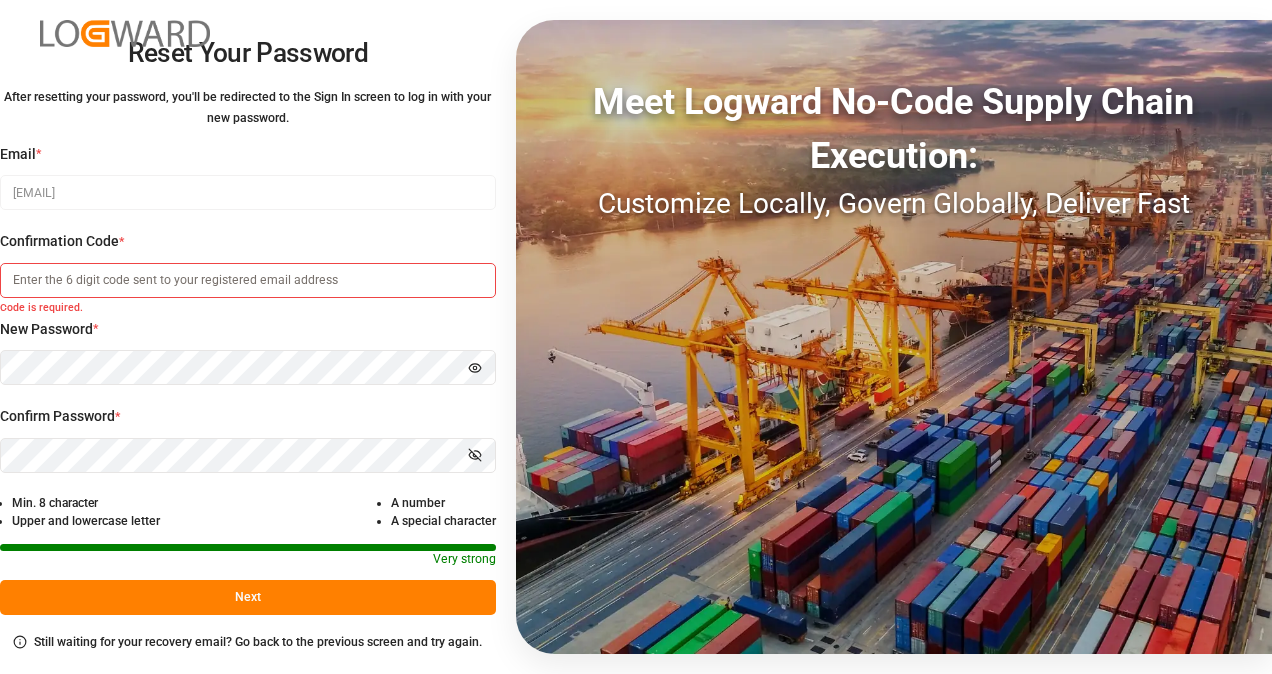 type 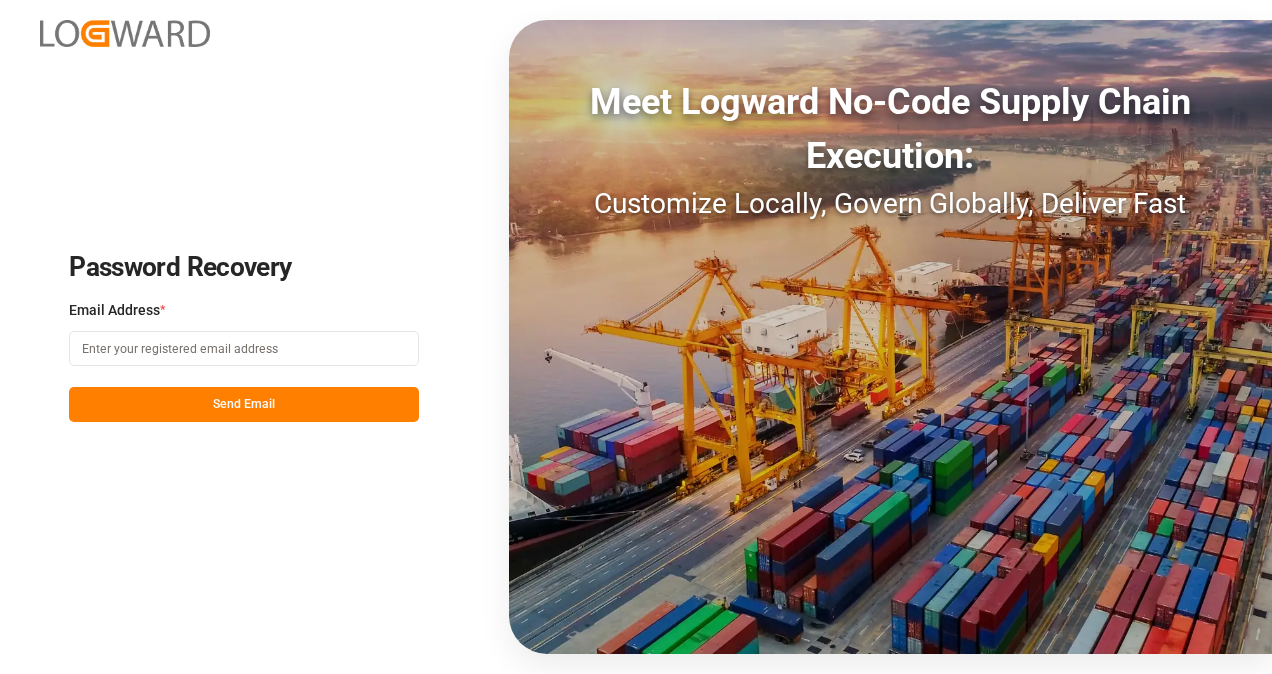 click at bounding box center [244, 348] 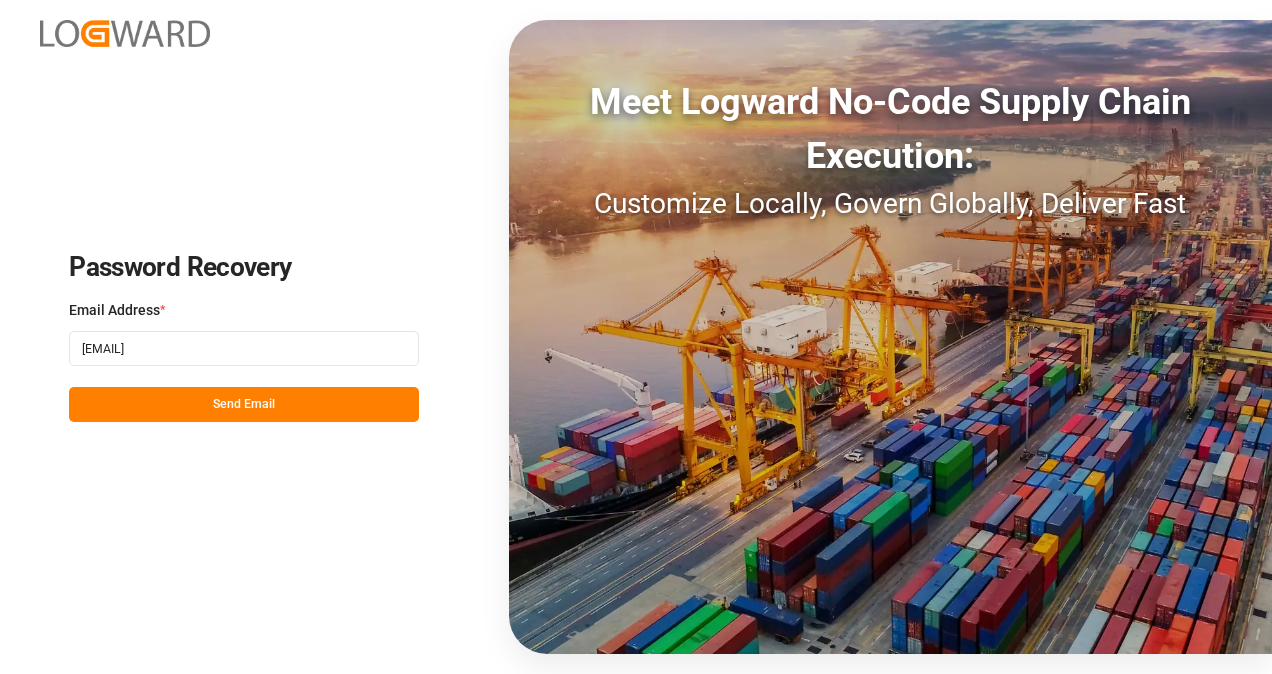 click on "Send Email" at bounding box center [244, 404] 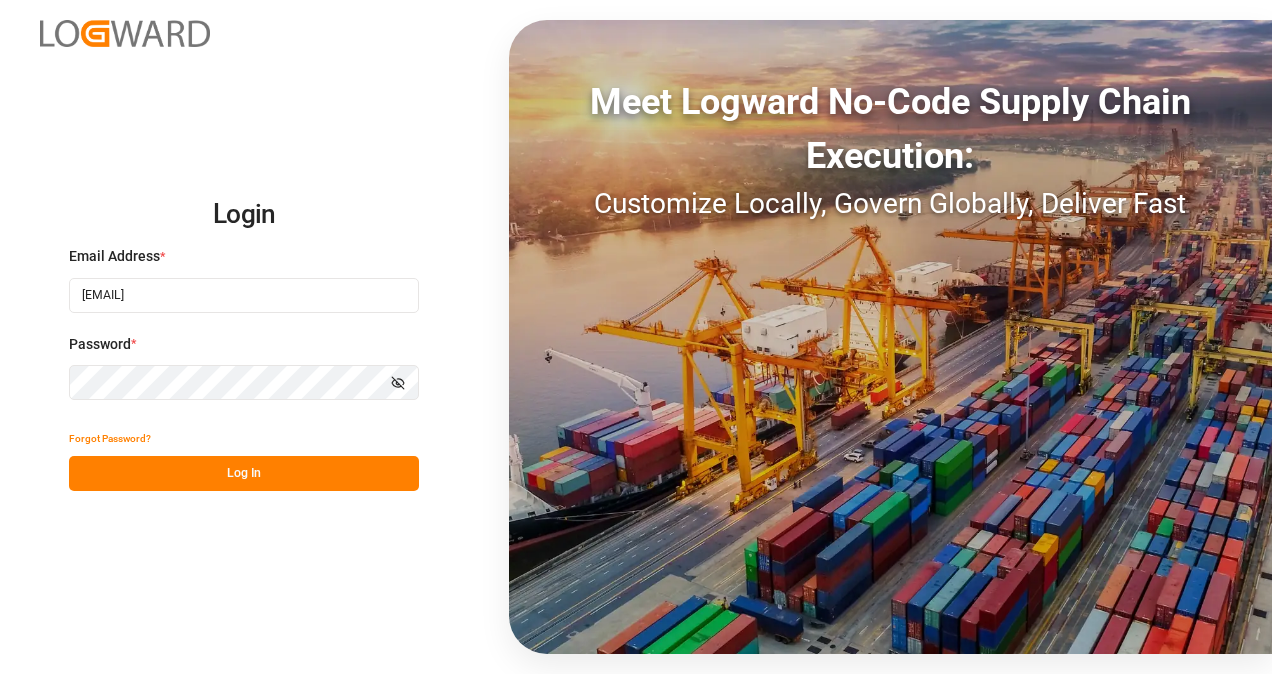 click on "Forgot Password?" at bounding box center [110, 438] 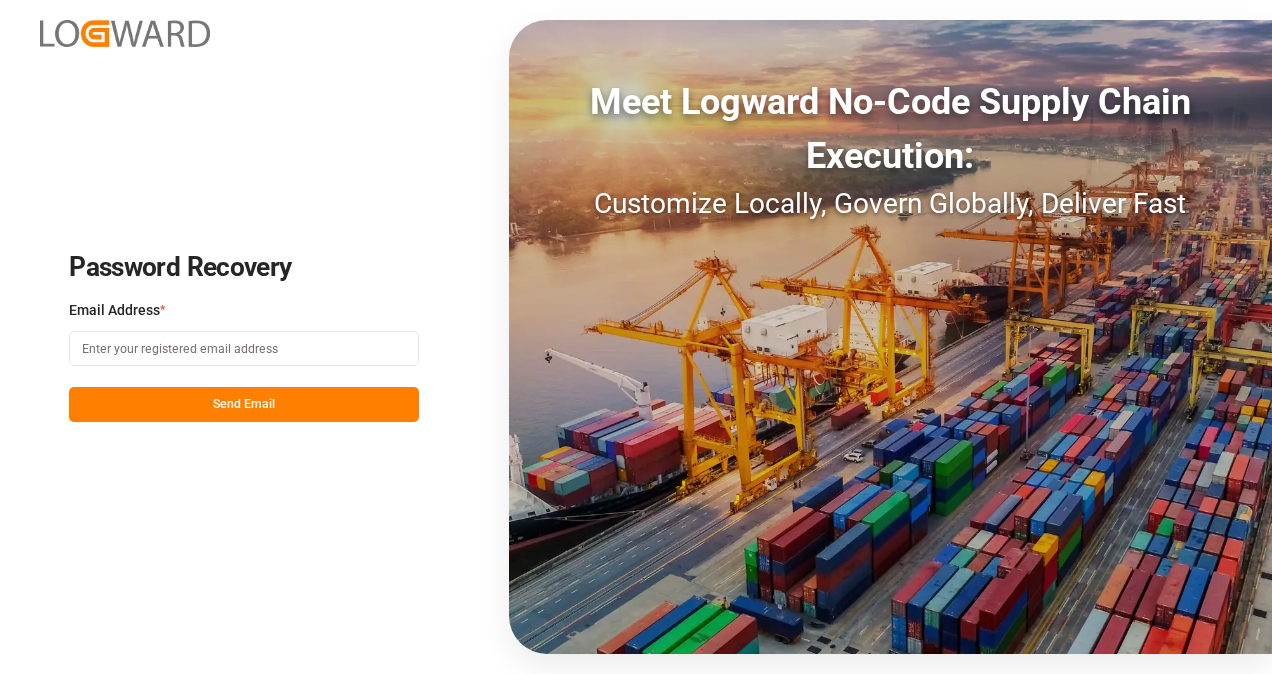 click at bounding box center [244, 348] 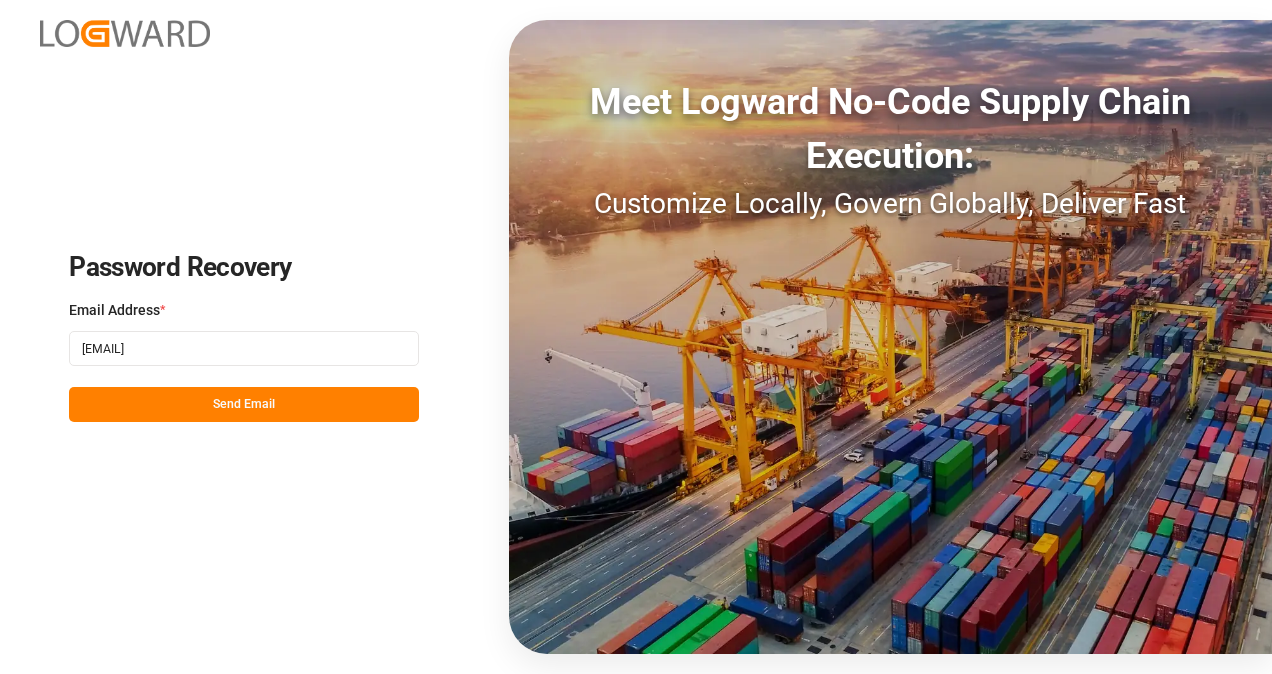 click on "Send Email" at bounding box center (244, 404) 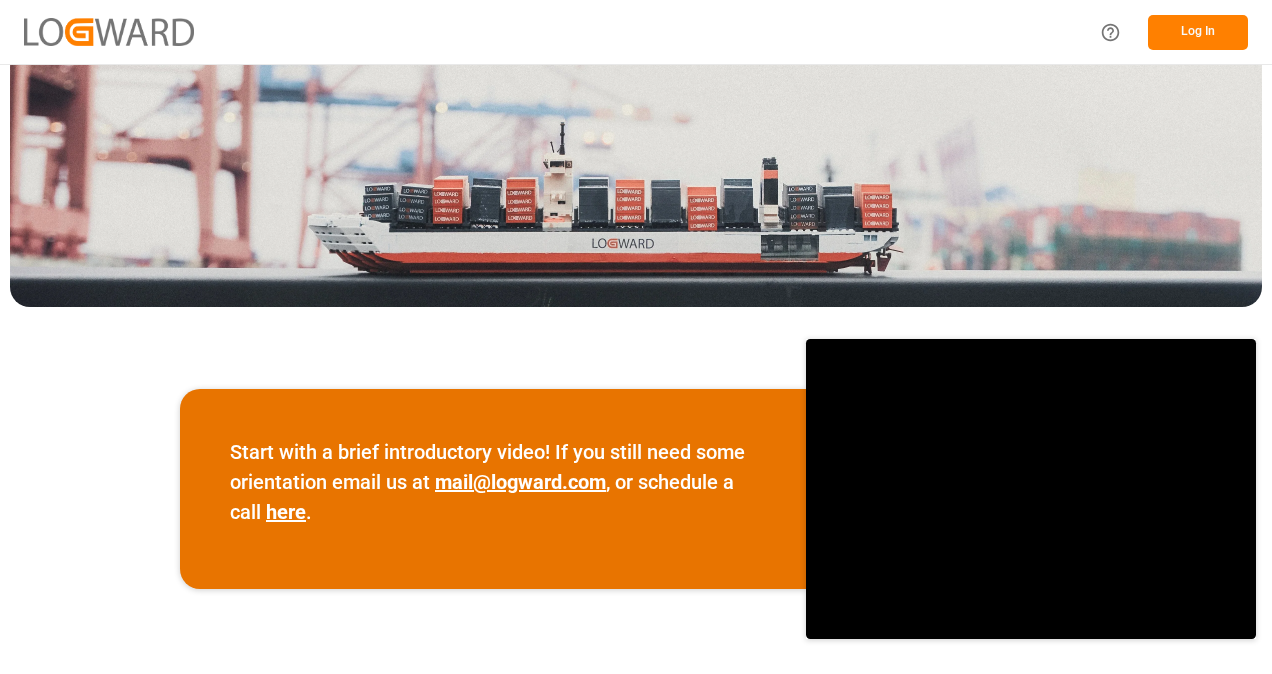 scroll, scrollTop: 0, scrollLeft: 0, axis: both 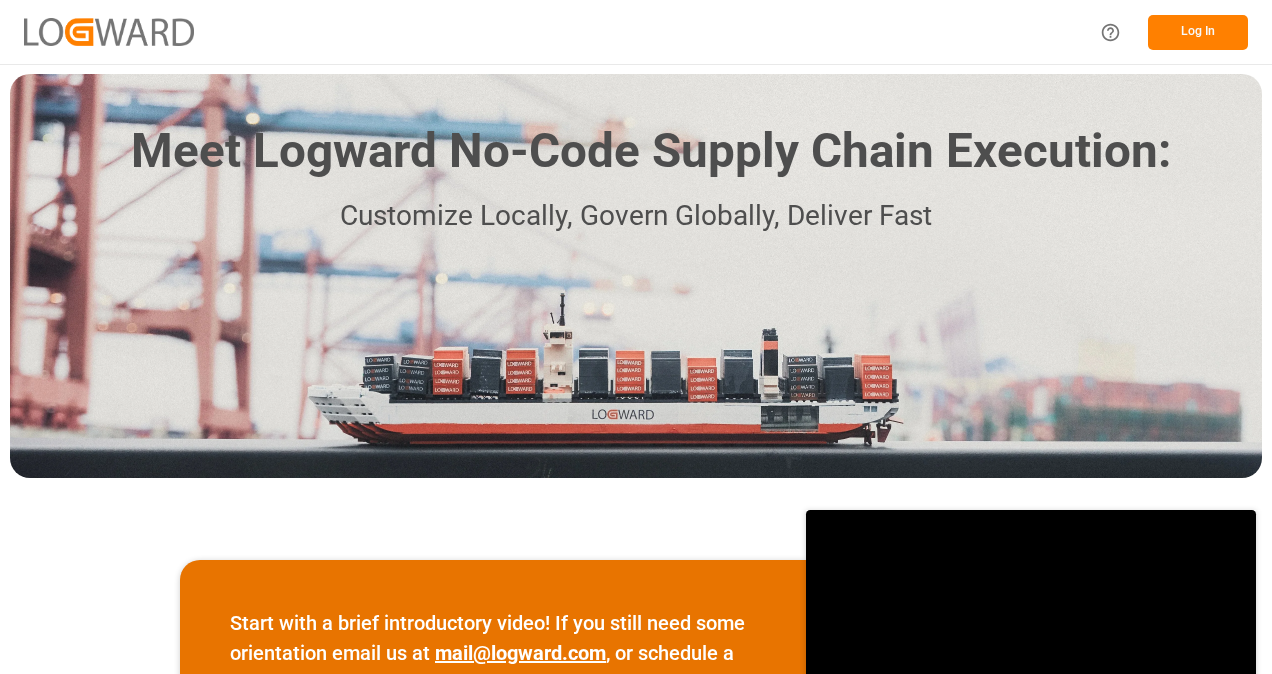 click on "Log In" at bounding box center [1198, 32] 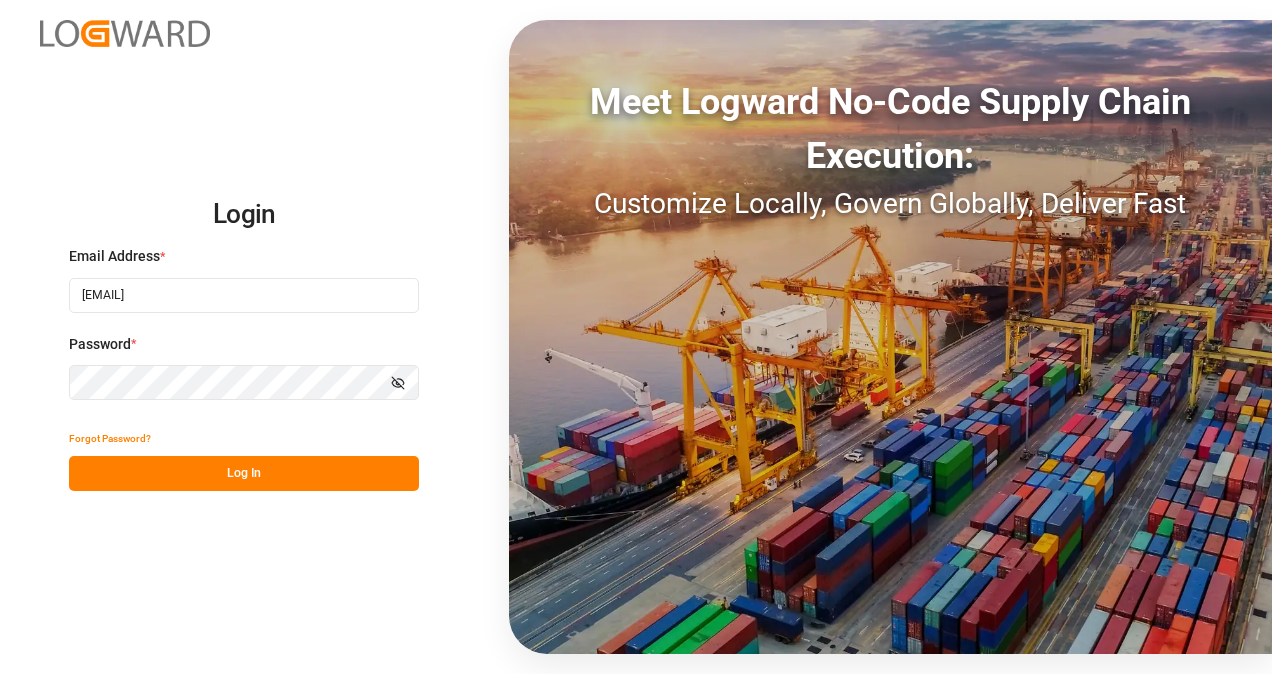 click on "Show password" at bounding box center (398, 382) 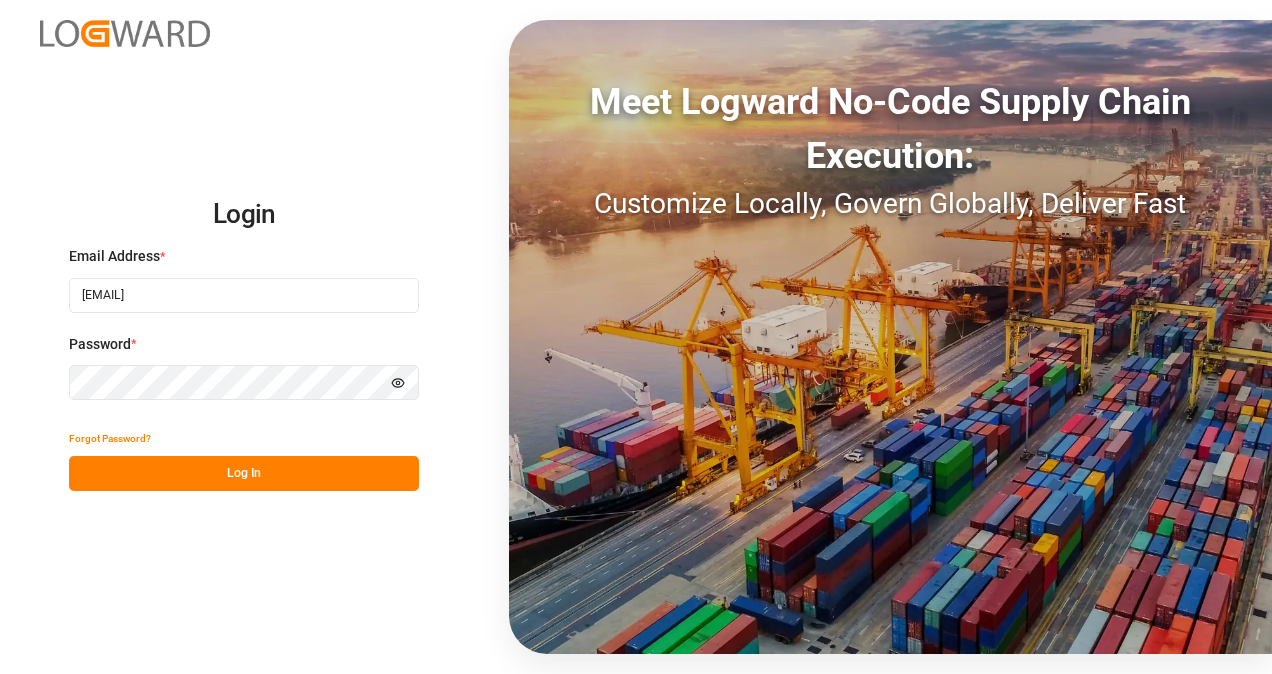 click on "Log In" at bounding box center (244, 473) 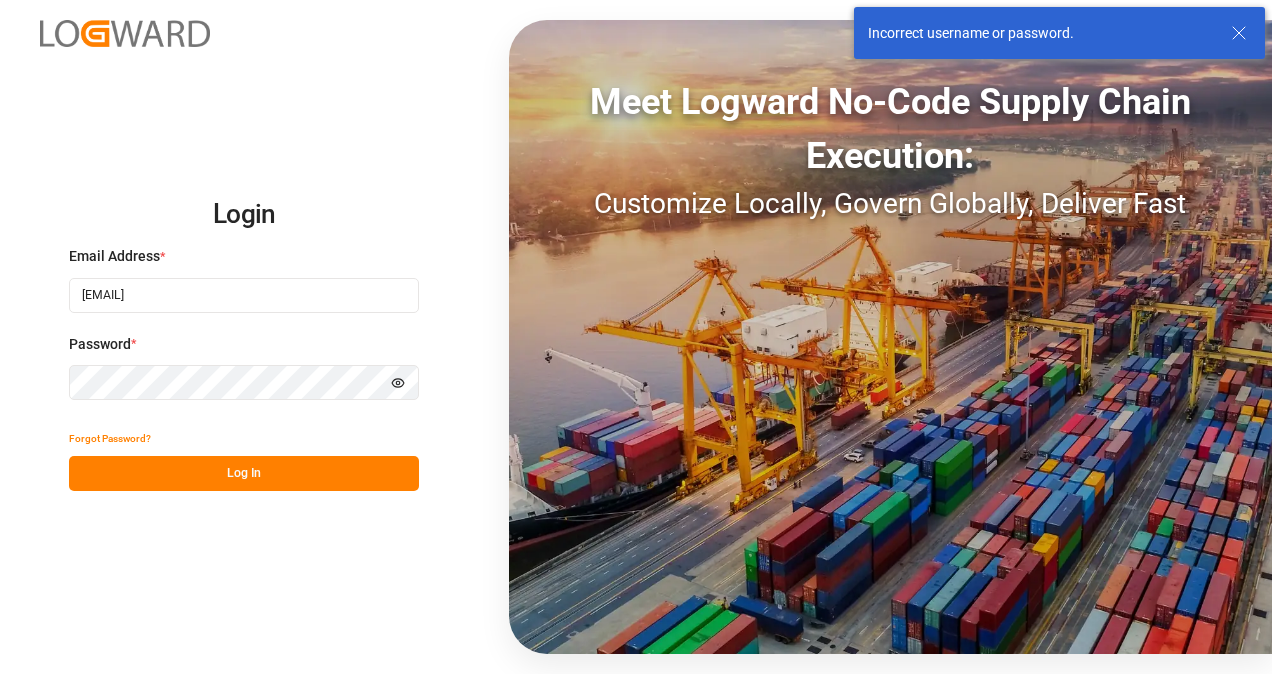 click 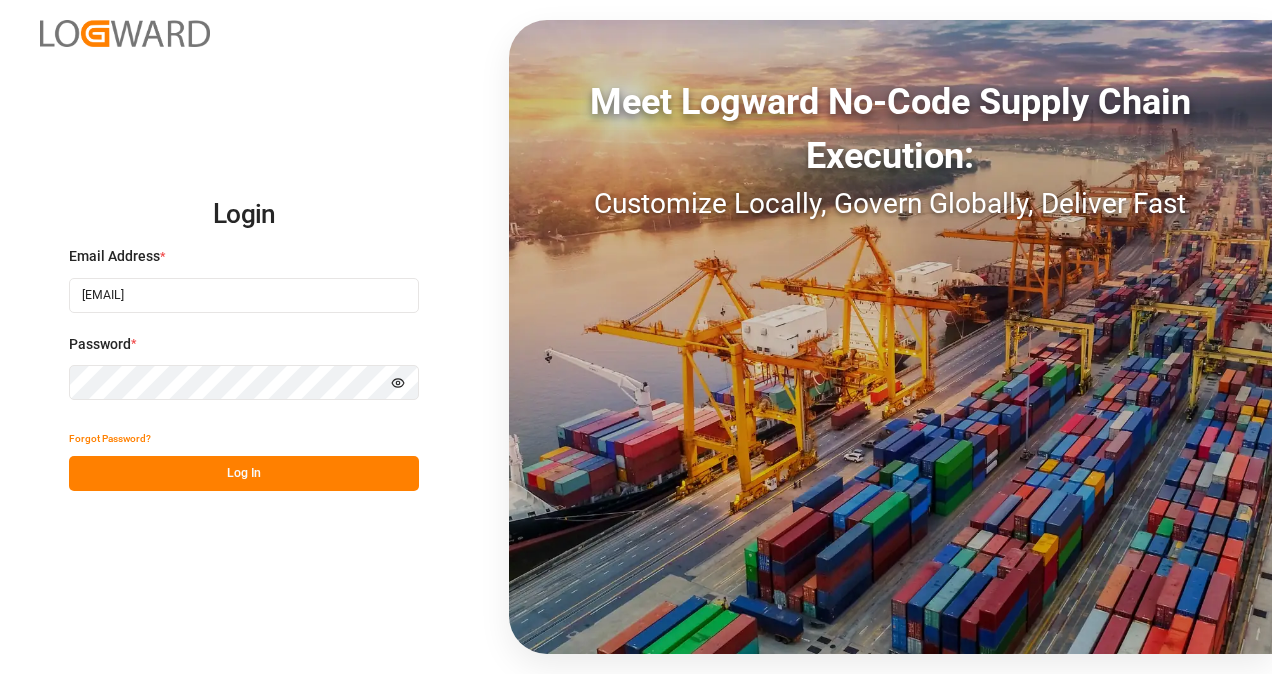 click on "Forgot Password?" at bounding box center (110, 438) 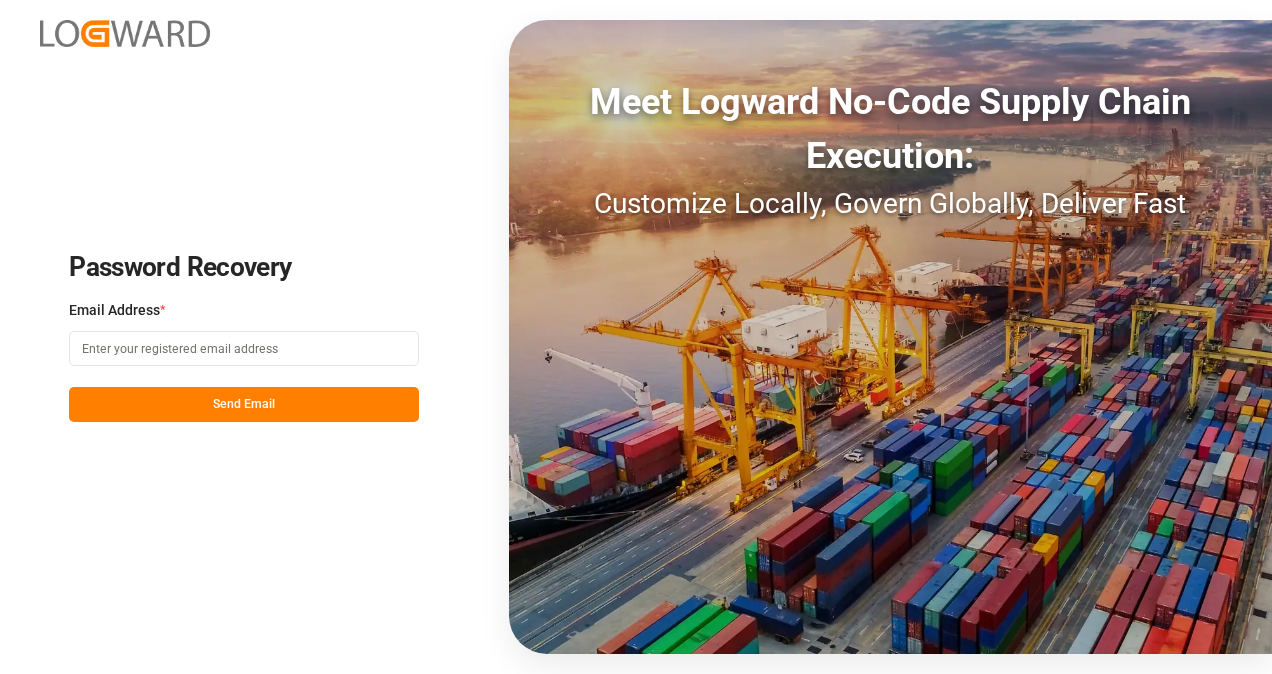 click at bounding box center (244, 348) 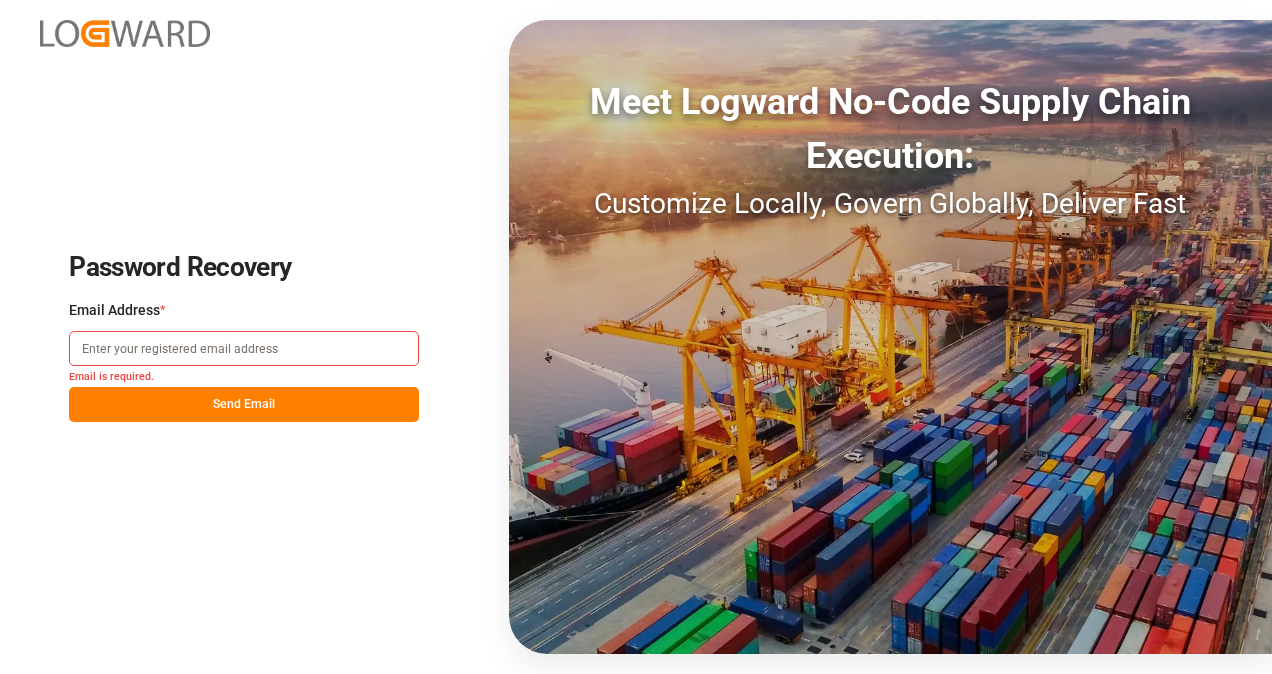 click at bounding box center (244, 348) 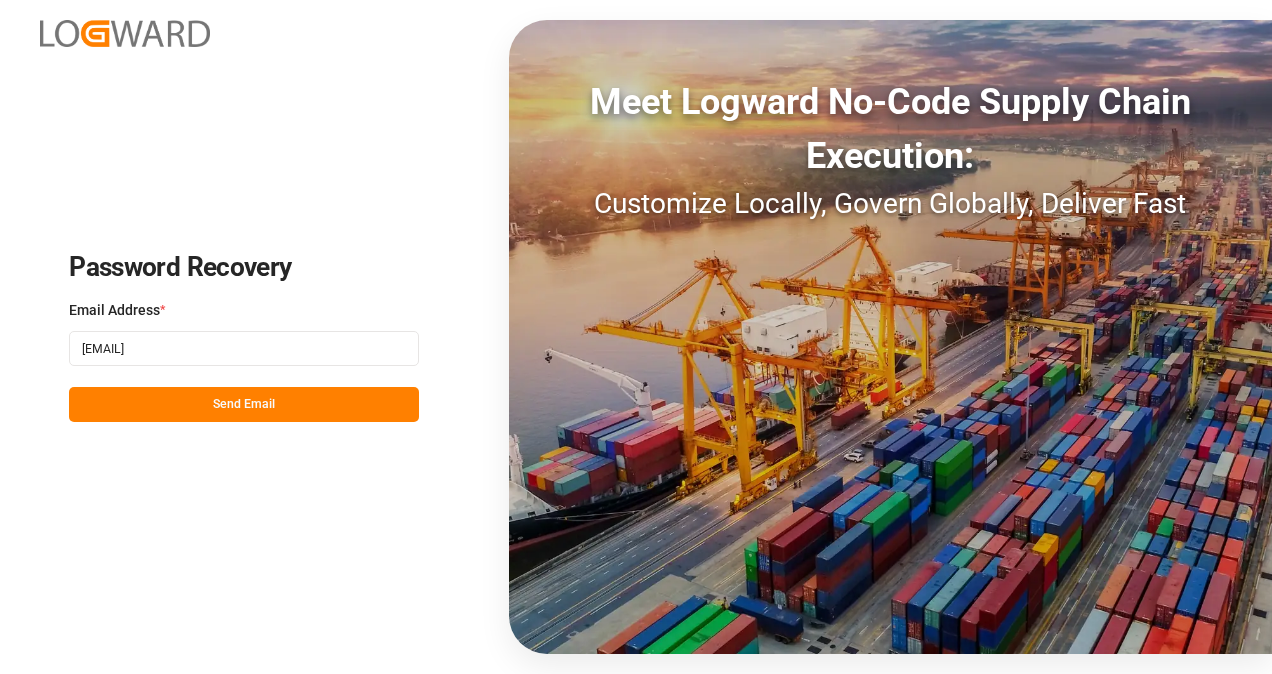 click on "Send Email" at bounding box center [244, 404] 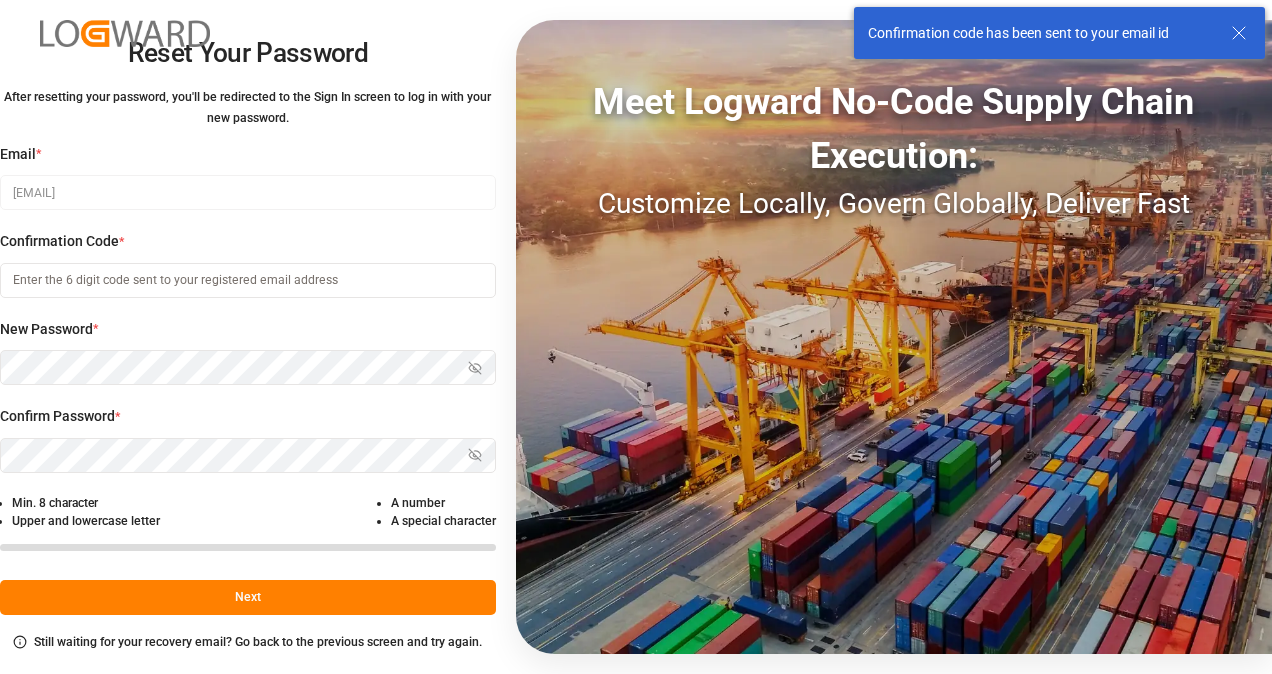 click 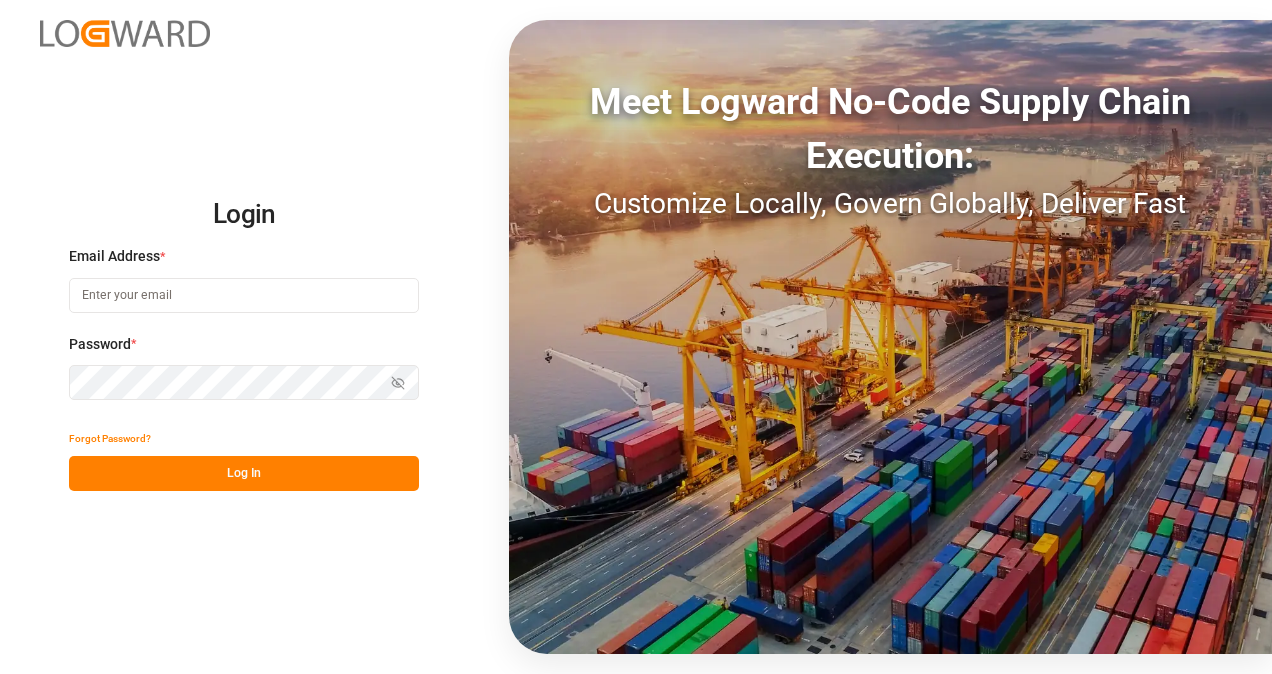 type on "[EMAIL]" 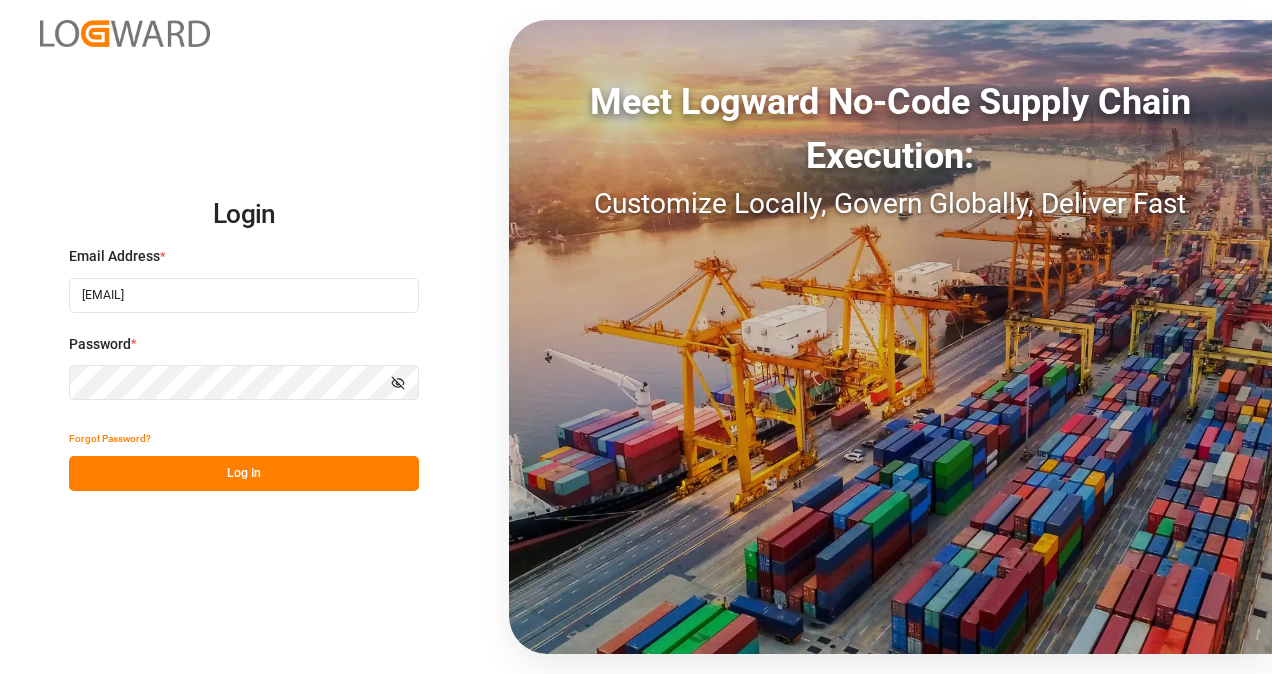 click 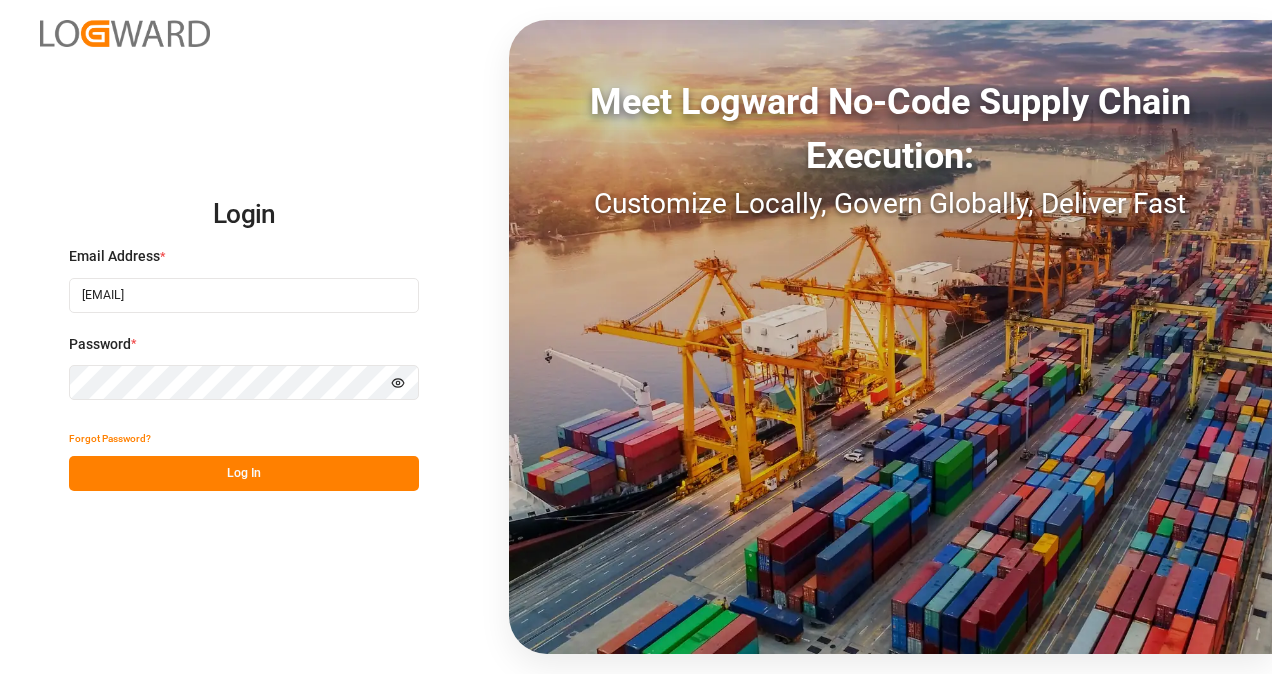 click on "Log In" at bounding box center (244, 473) 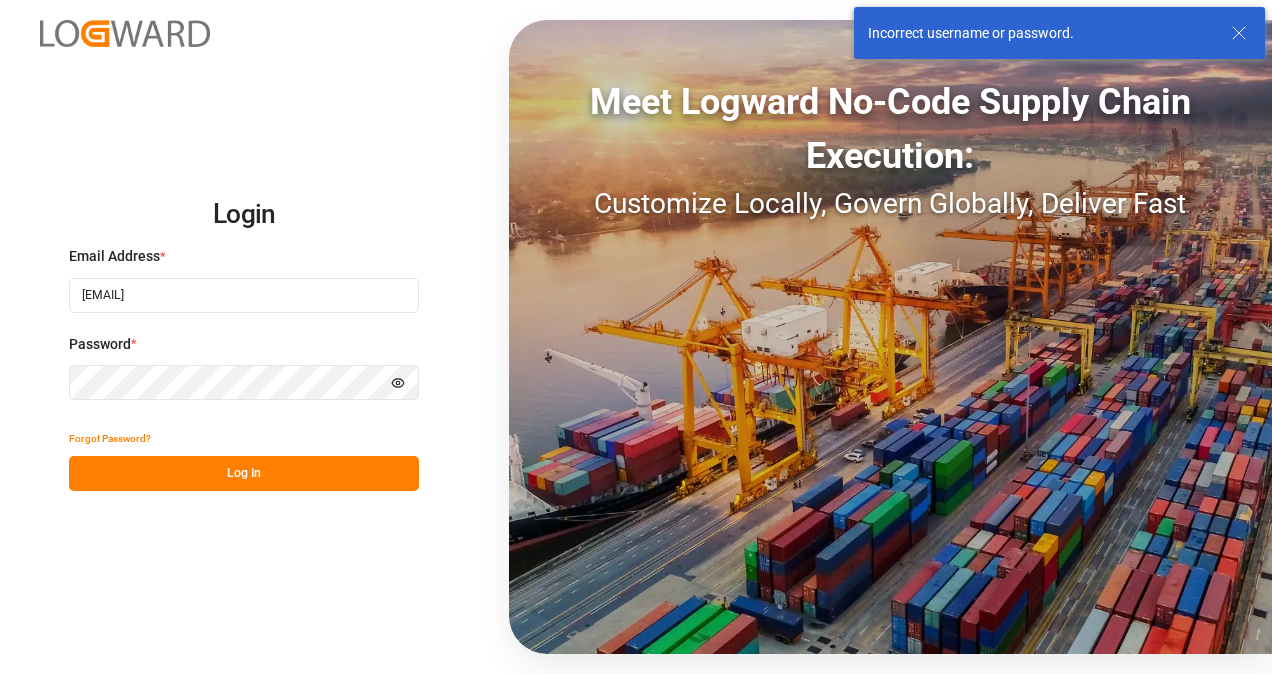 click on "Forgot Password?" at bounding box center (244, 438) 